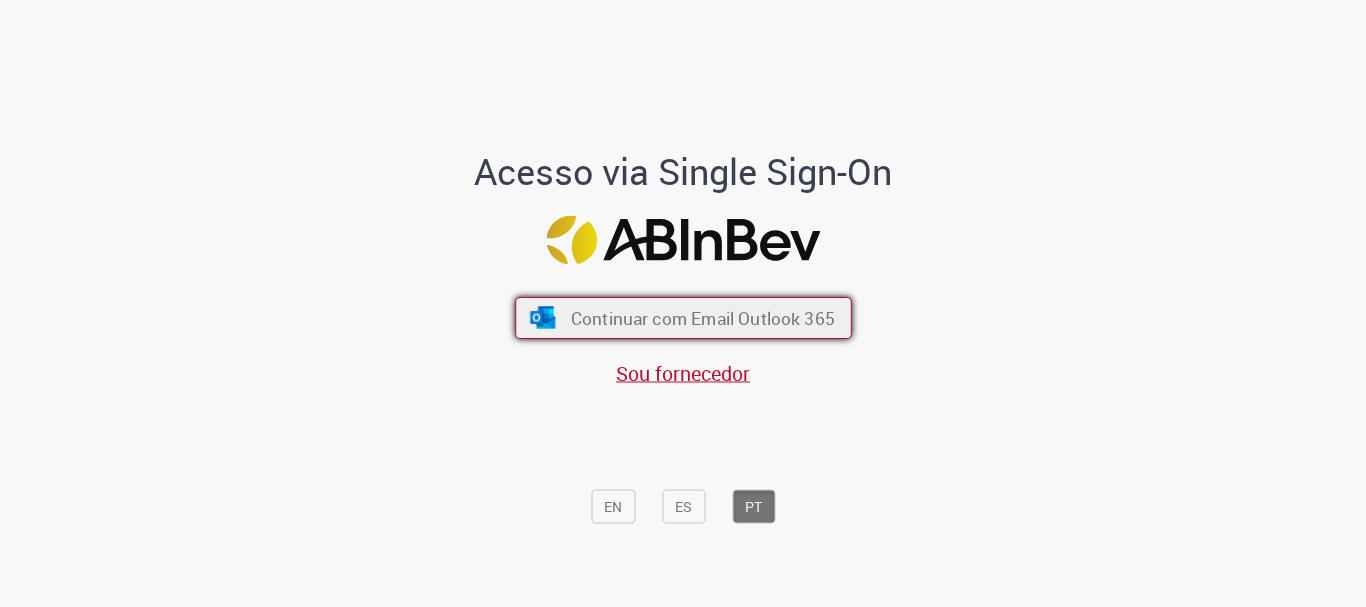 scroll, scrollTop: 0, scrollLeft: 0, axis: both 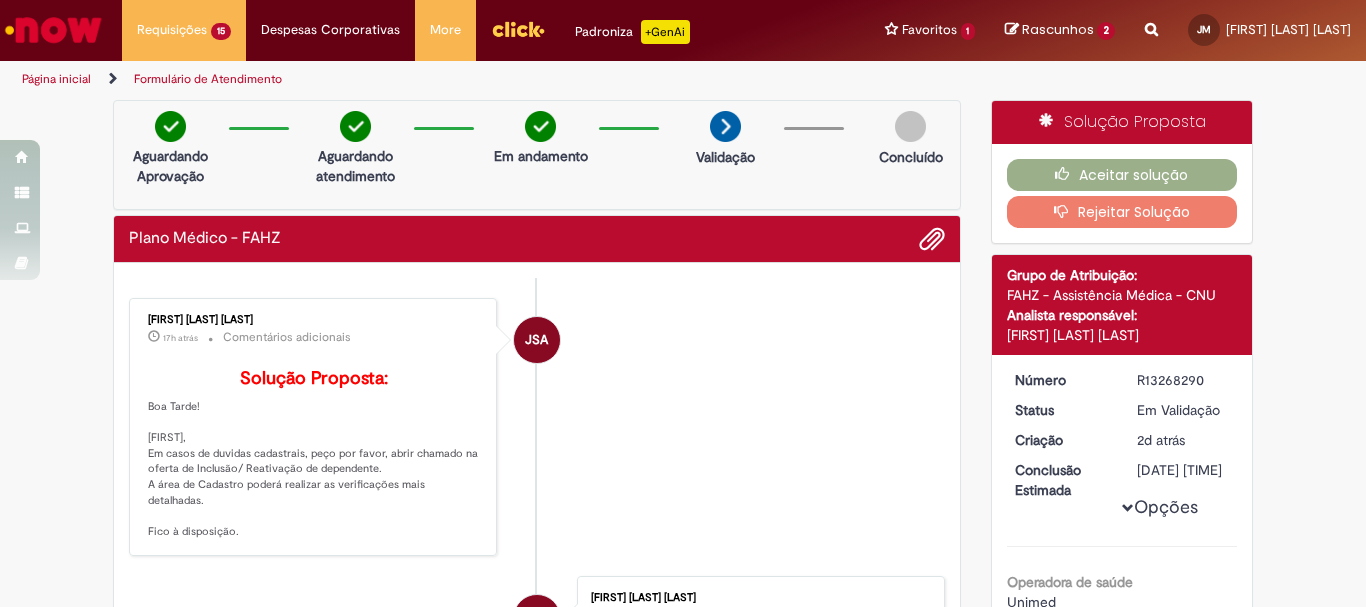 click at bounding box center (53, 30) 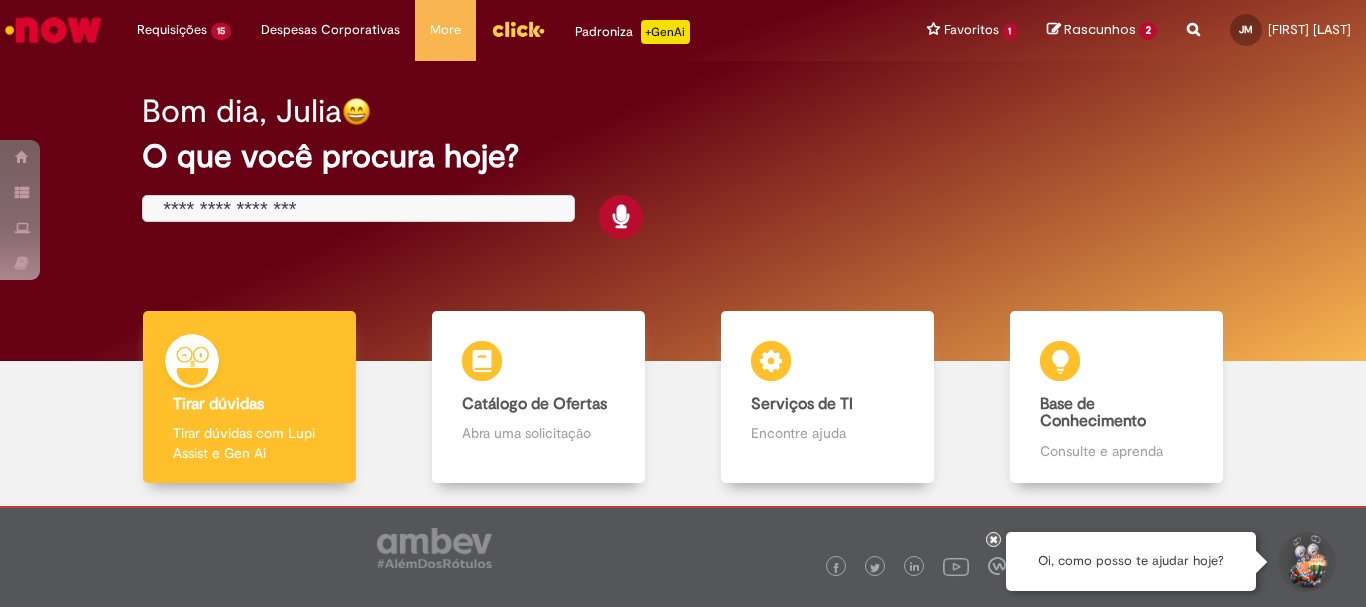 scroll, scrollTop: 0, scrollLeft: 0, axis: both 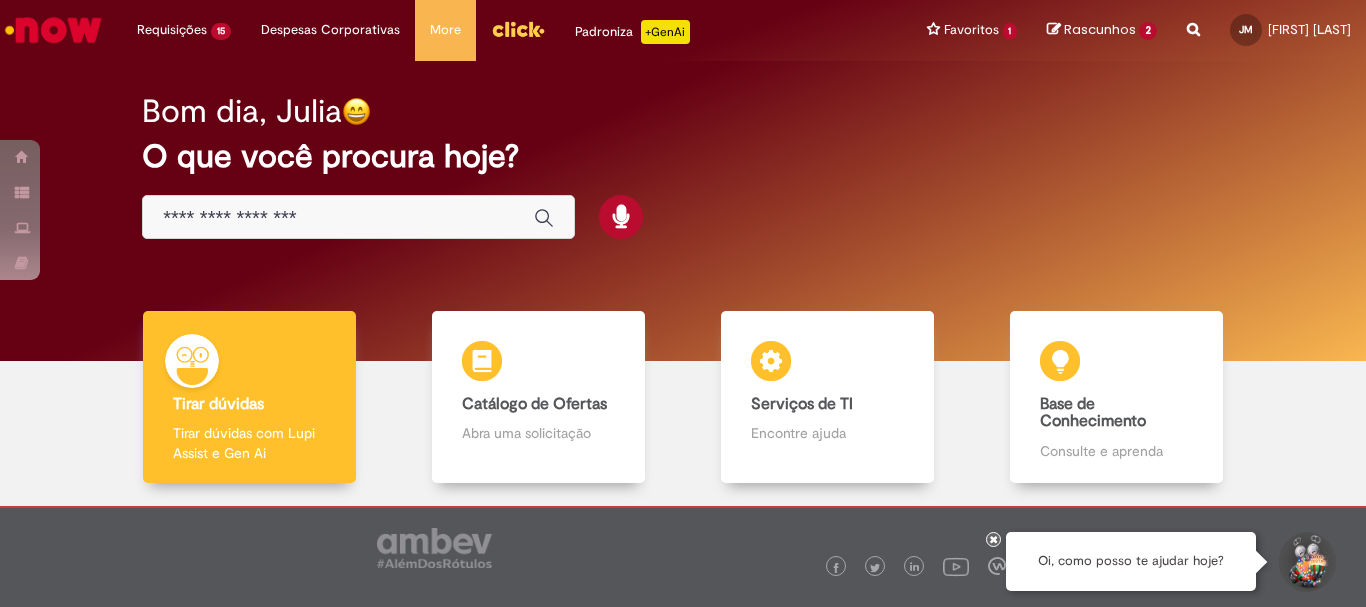 click at bounding box center [358, 217] 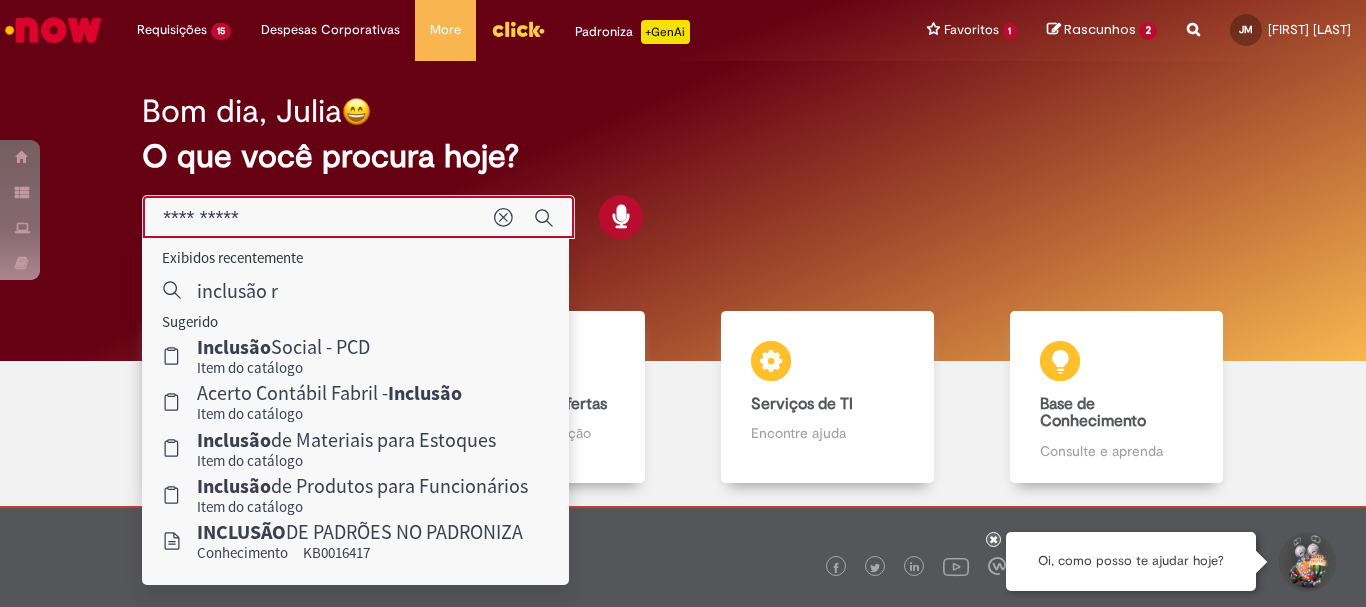 type on "**********" 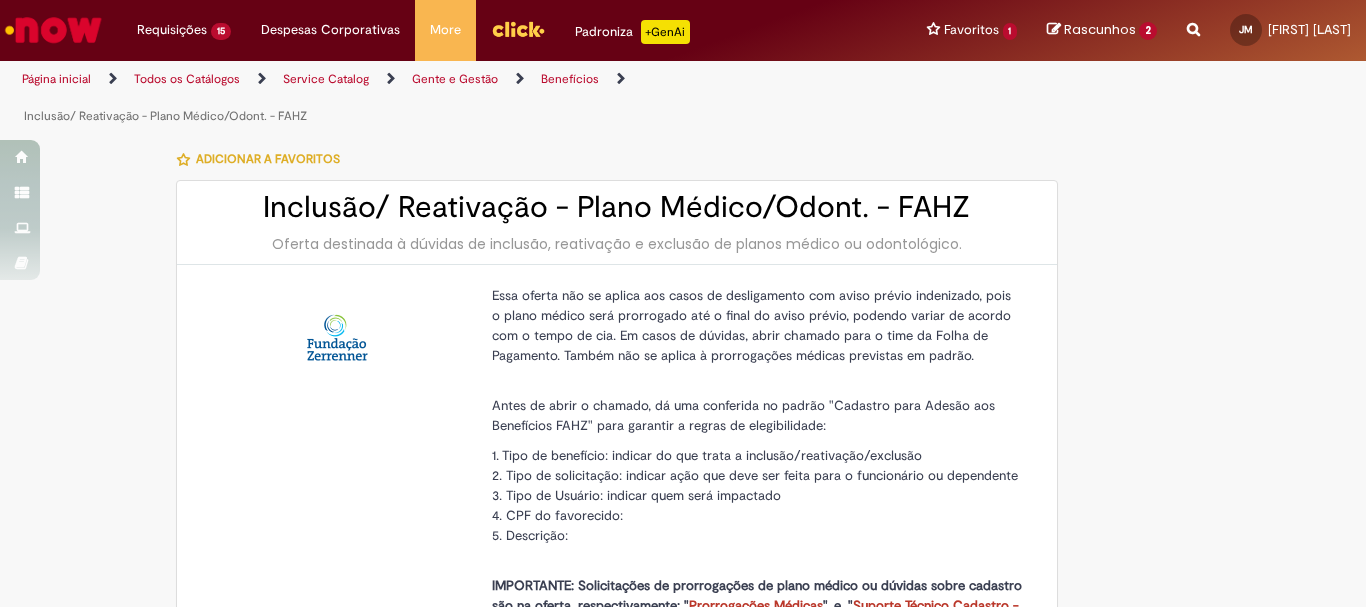 type on "********" 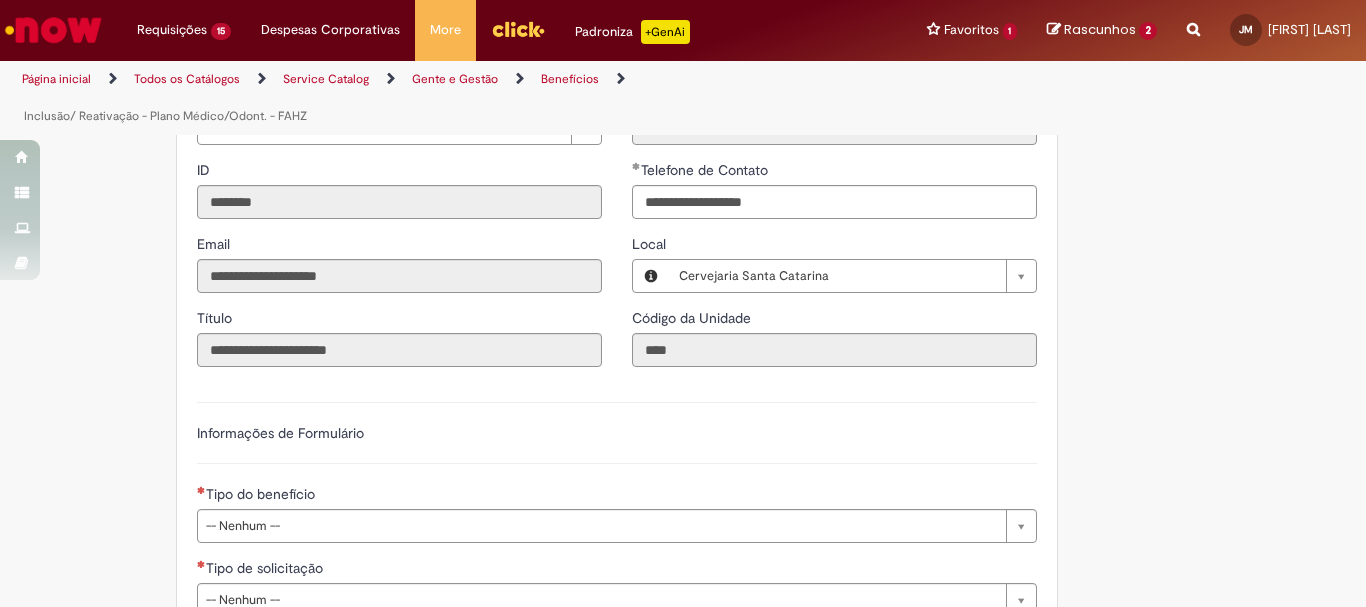 scroll, scrollTop: 900, scrollLeft: 0, axis: vertical 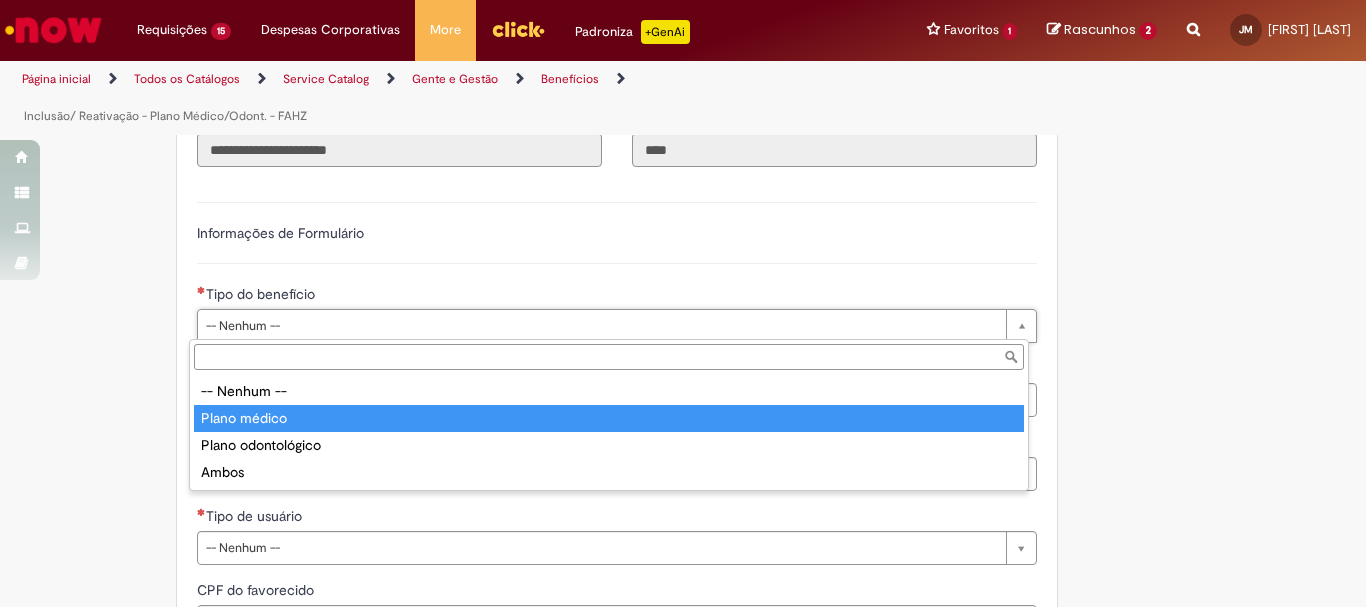 type on "**********" 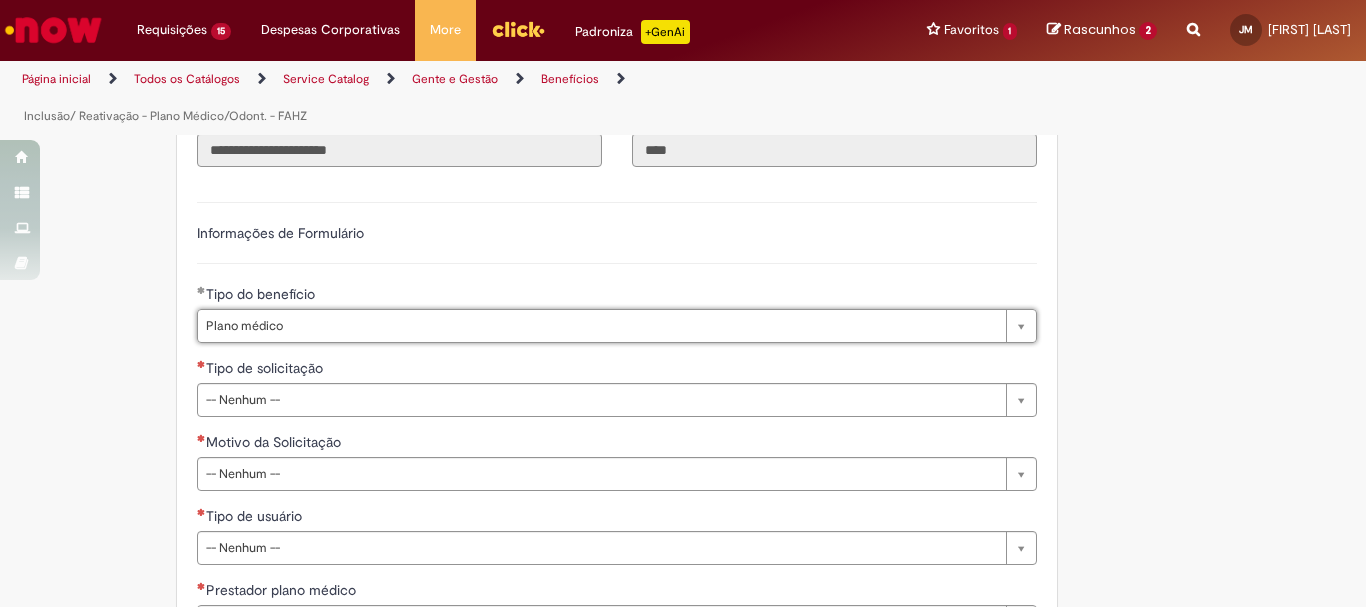 click on "Tipo de solicitação" at bounding box center [617, 370] 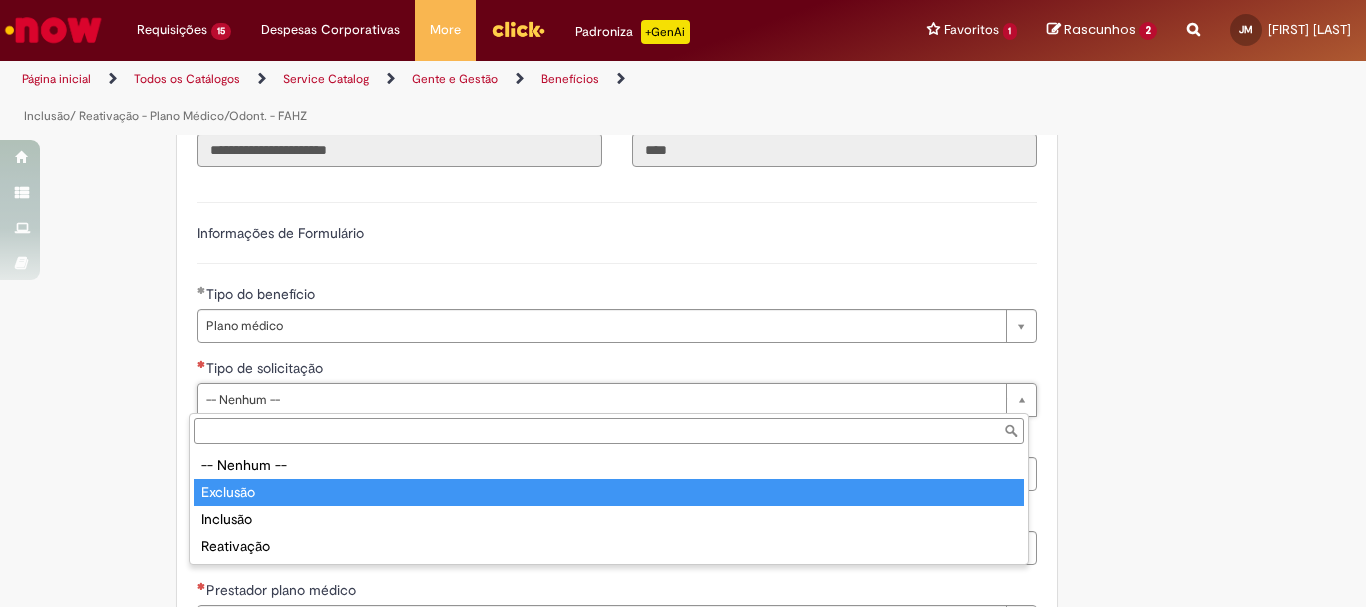 type on "********" 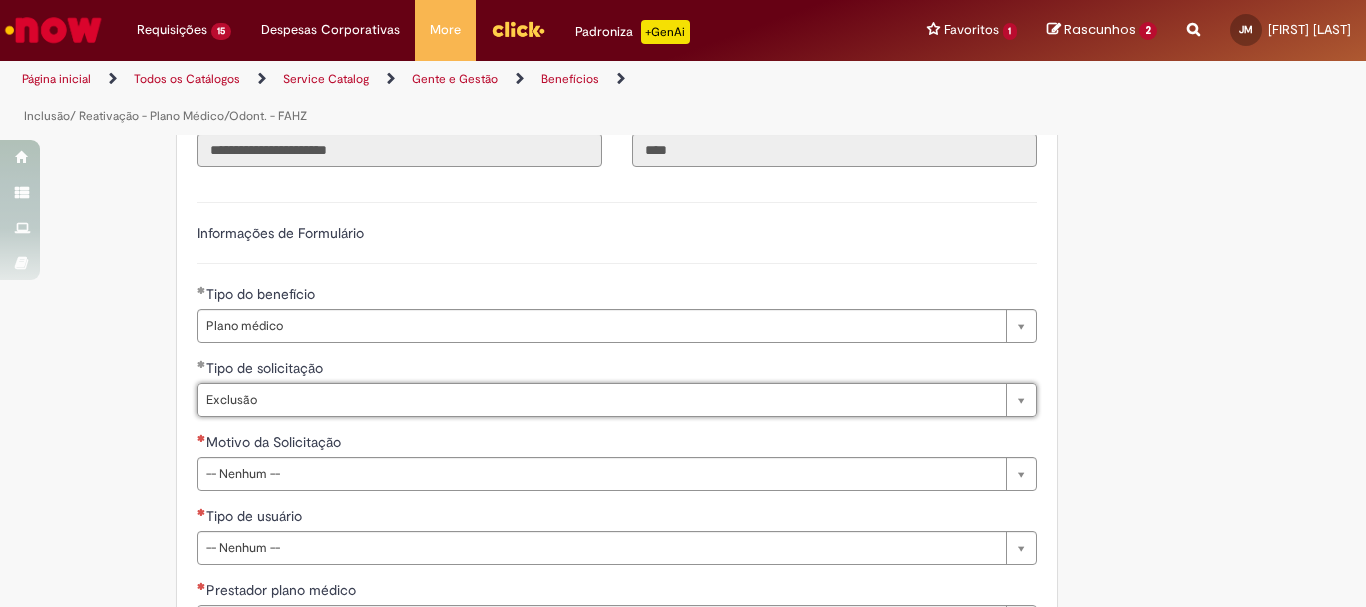 click on "**********" at bounding box center [617, 455] 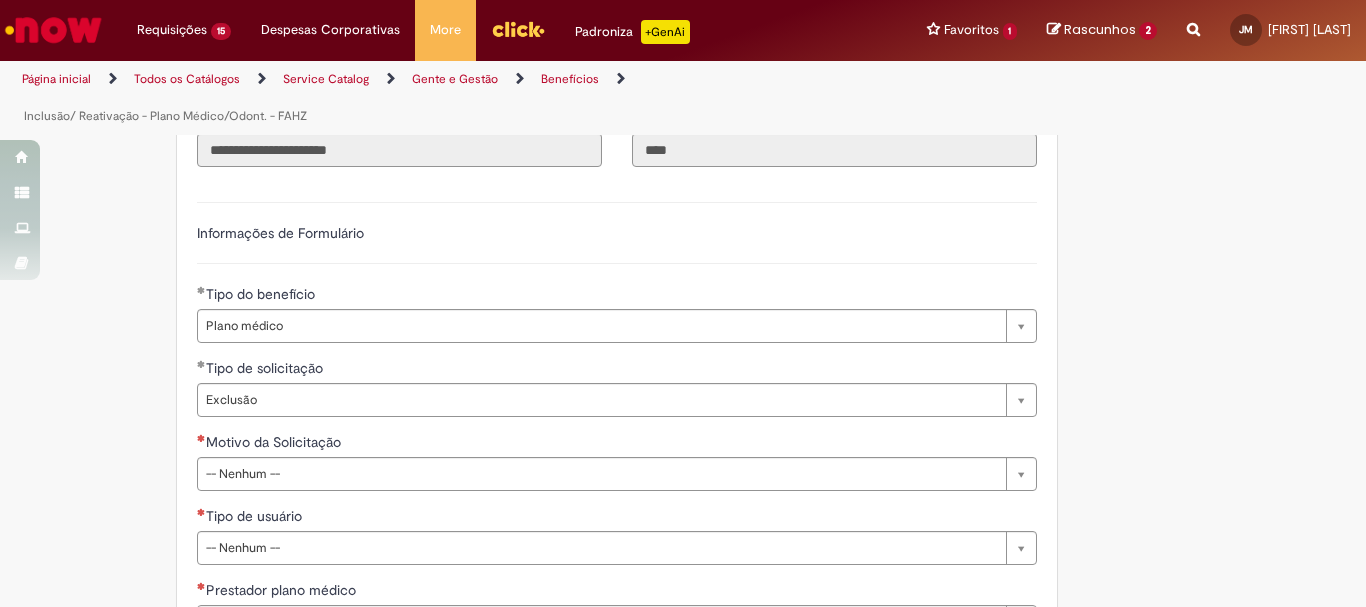 scroll, scrollTop: 1100, scrollLeft: 0, axis: vertical 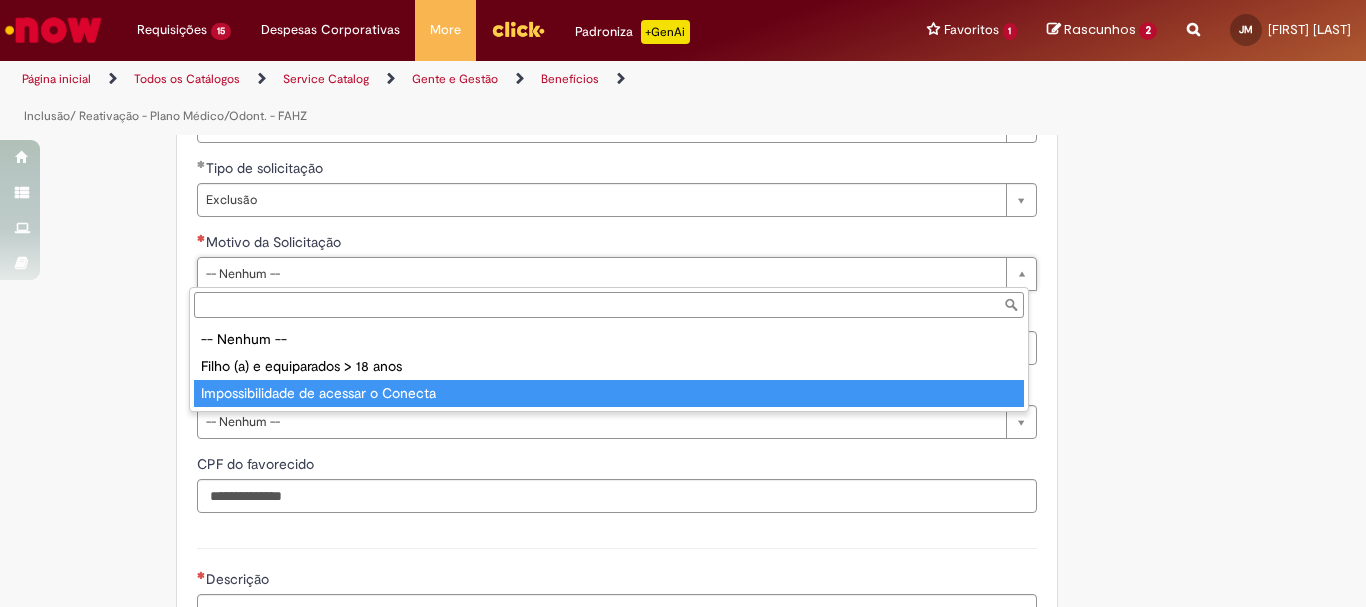 type on "**********" 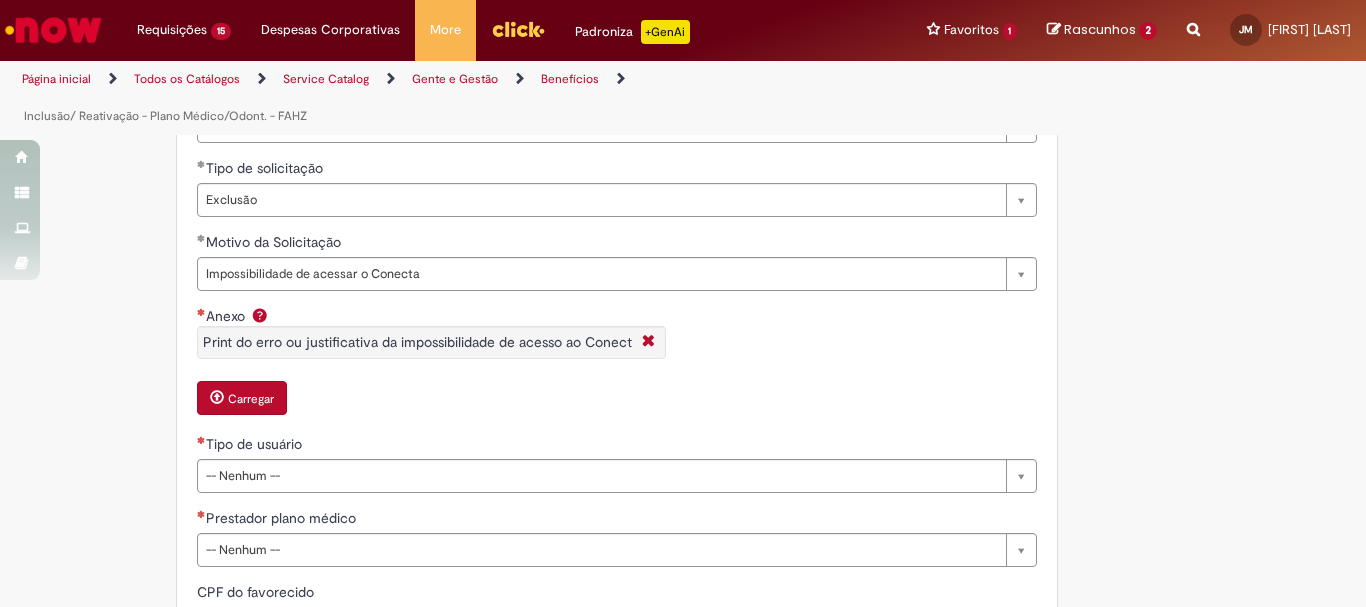click on "Carregar" at bounding box center [617, 400] 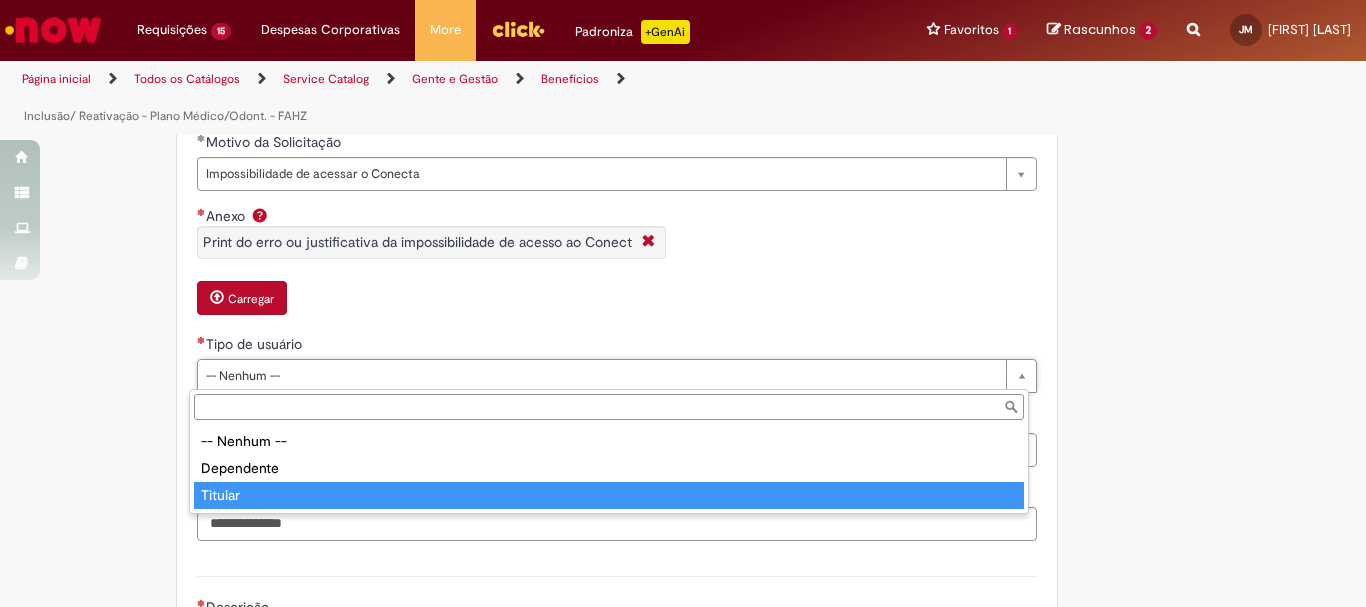 type on "*******" 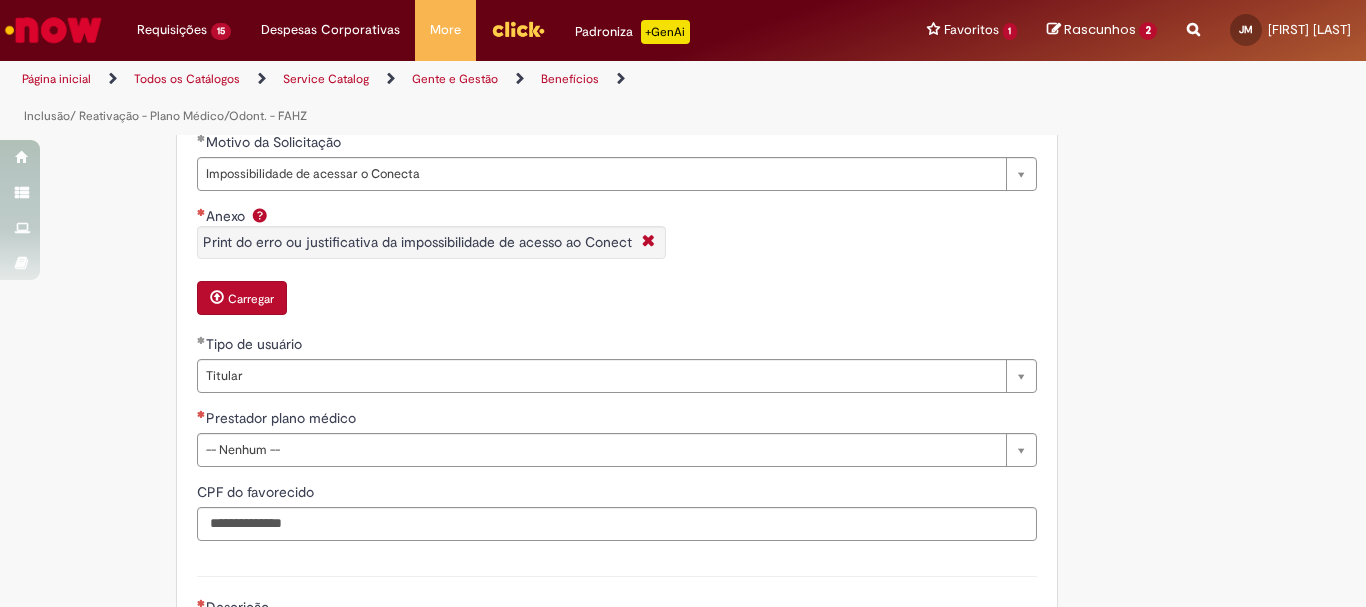 click on "Carregar" at bounding box center (617, 300) 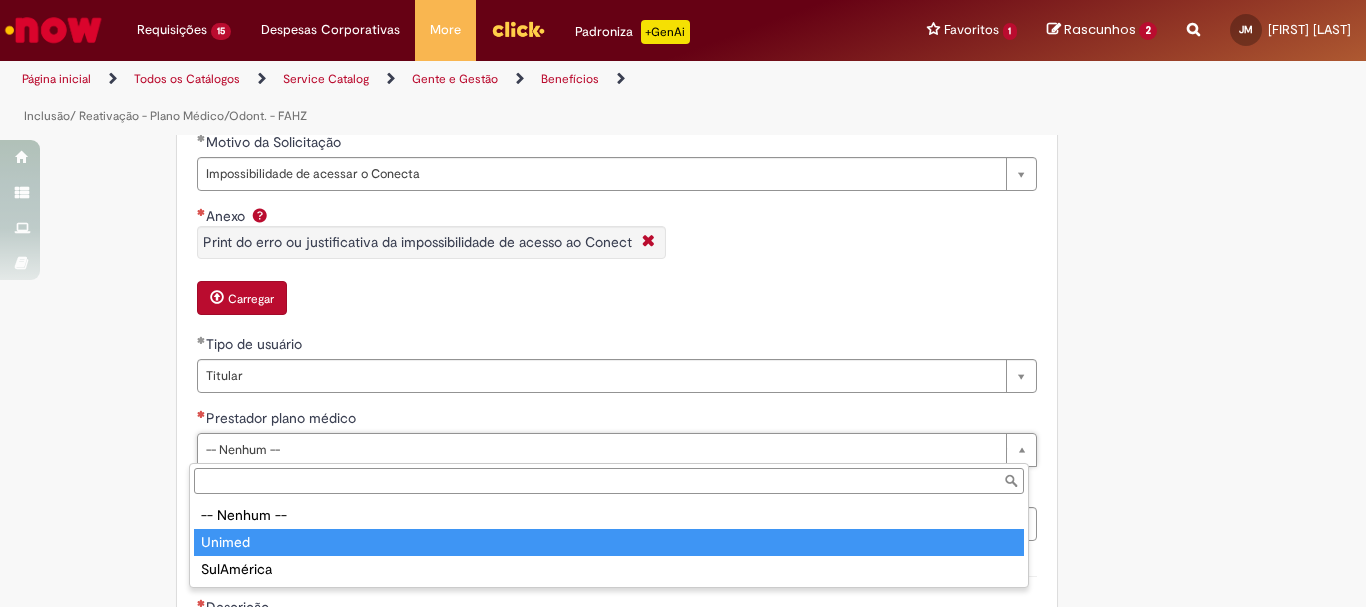type on "******" 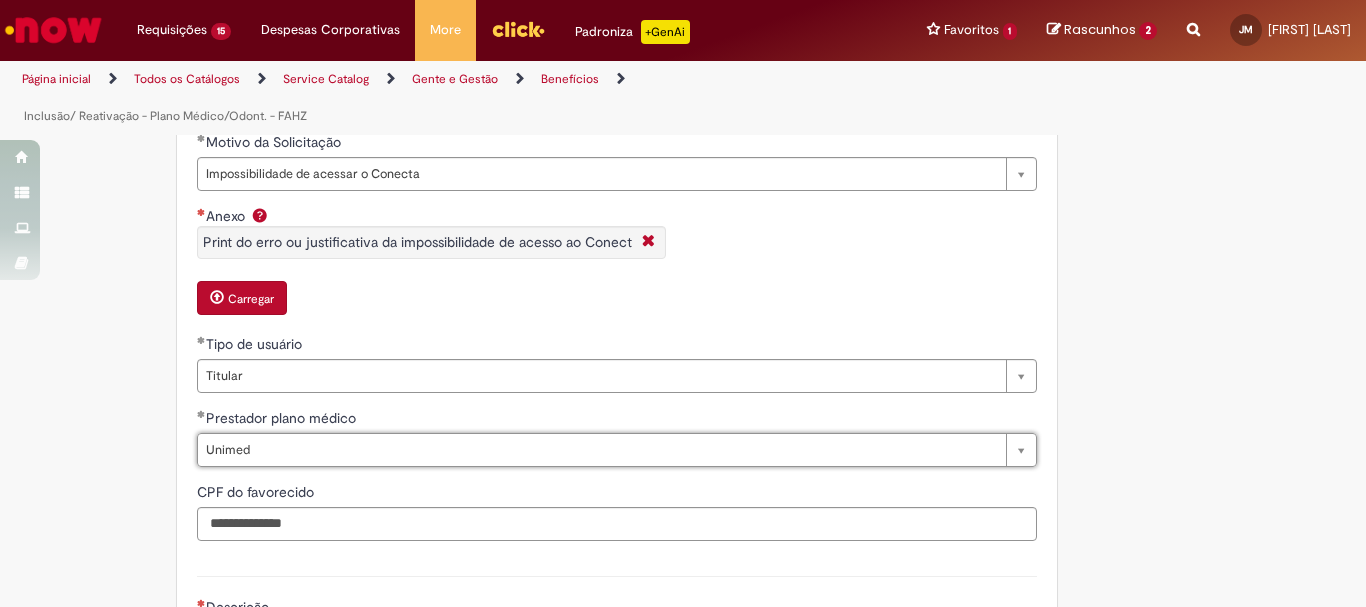 click on "**********" at bounding box center [617, 219] 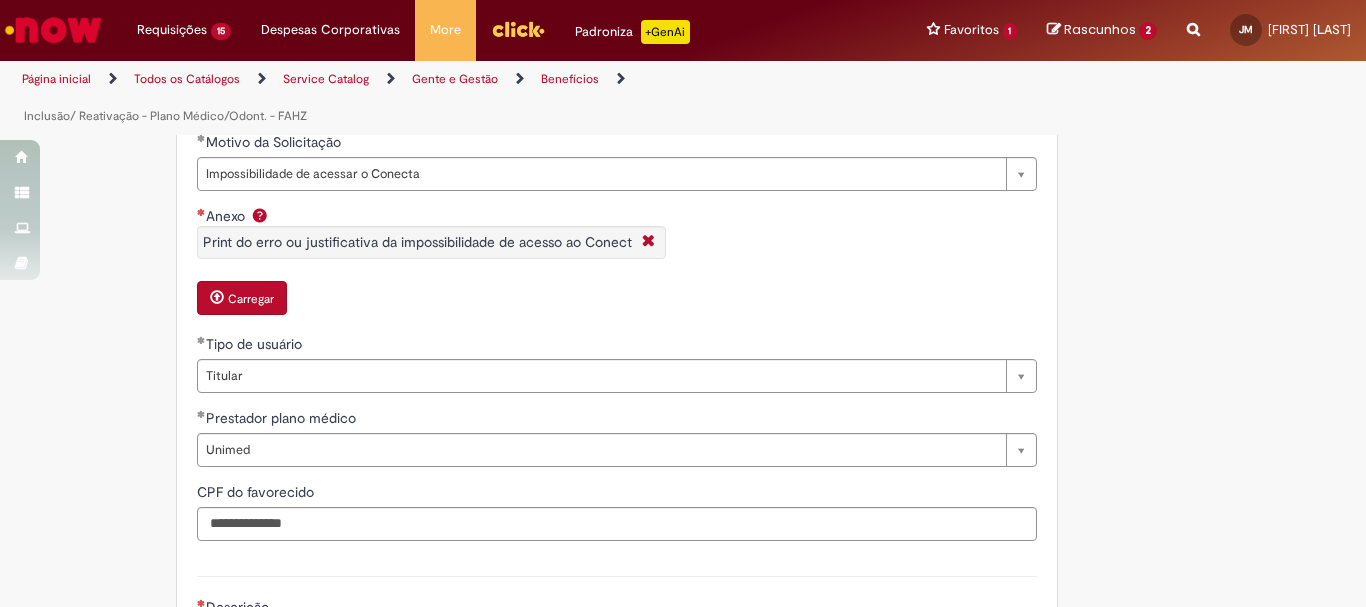 scroll, scrollTop: 1400, scrollLeft: 0, axis: vertical 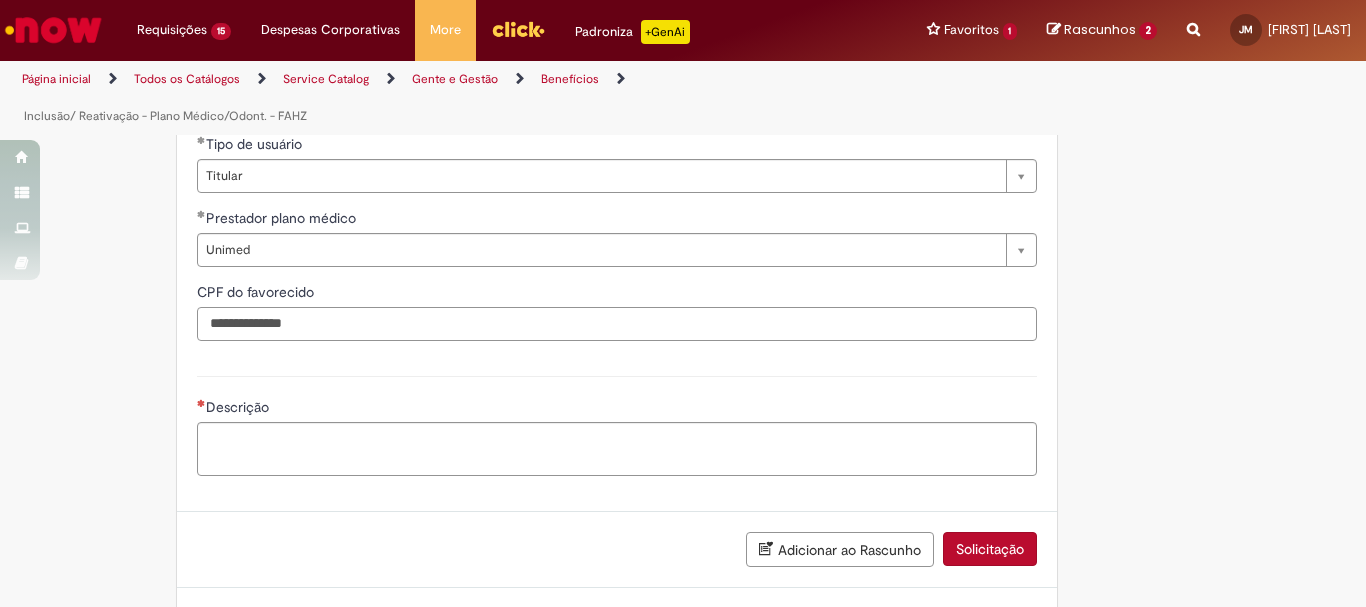 click on "CPF do favorecido" at bounding box center [617, 324] 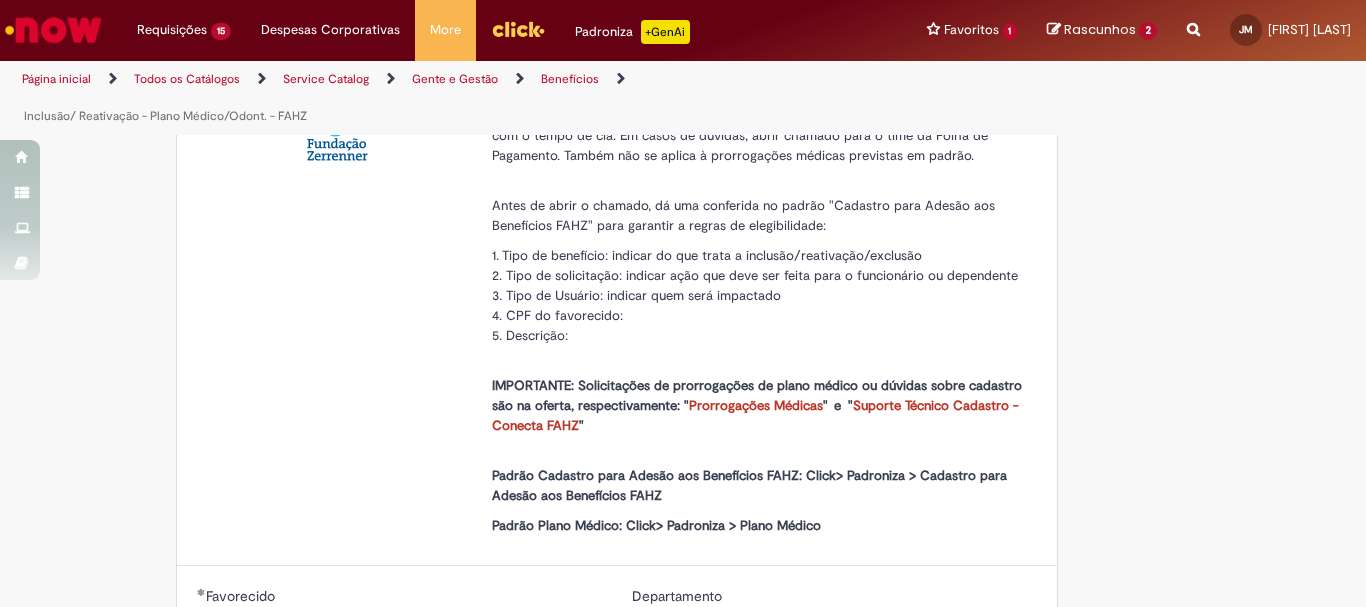 scroll, scrollTop: 0, scrollLeft: 0, axis: both 